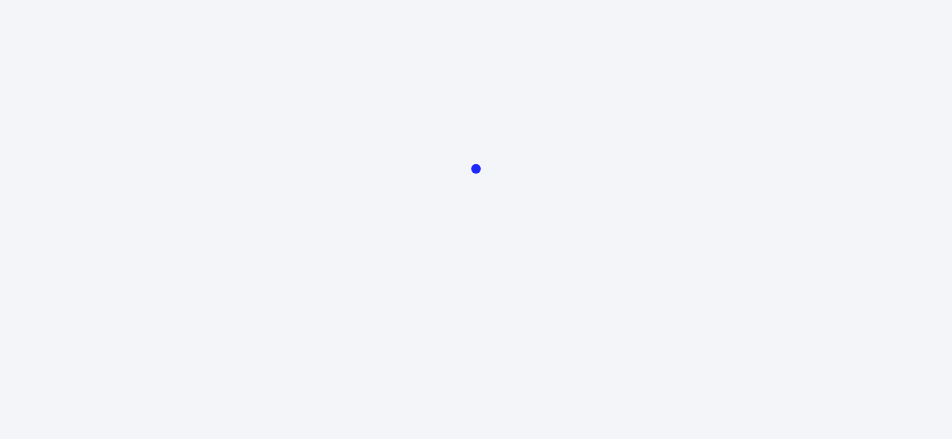 scroll, scrollTop: 0, scrollLeft: 0, axis: both 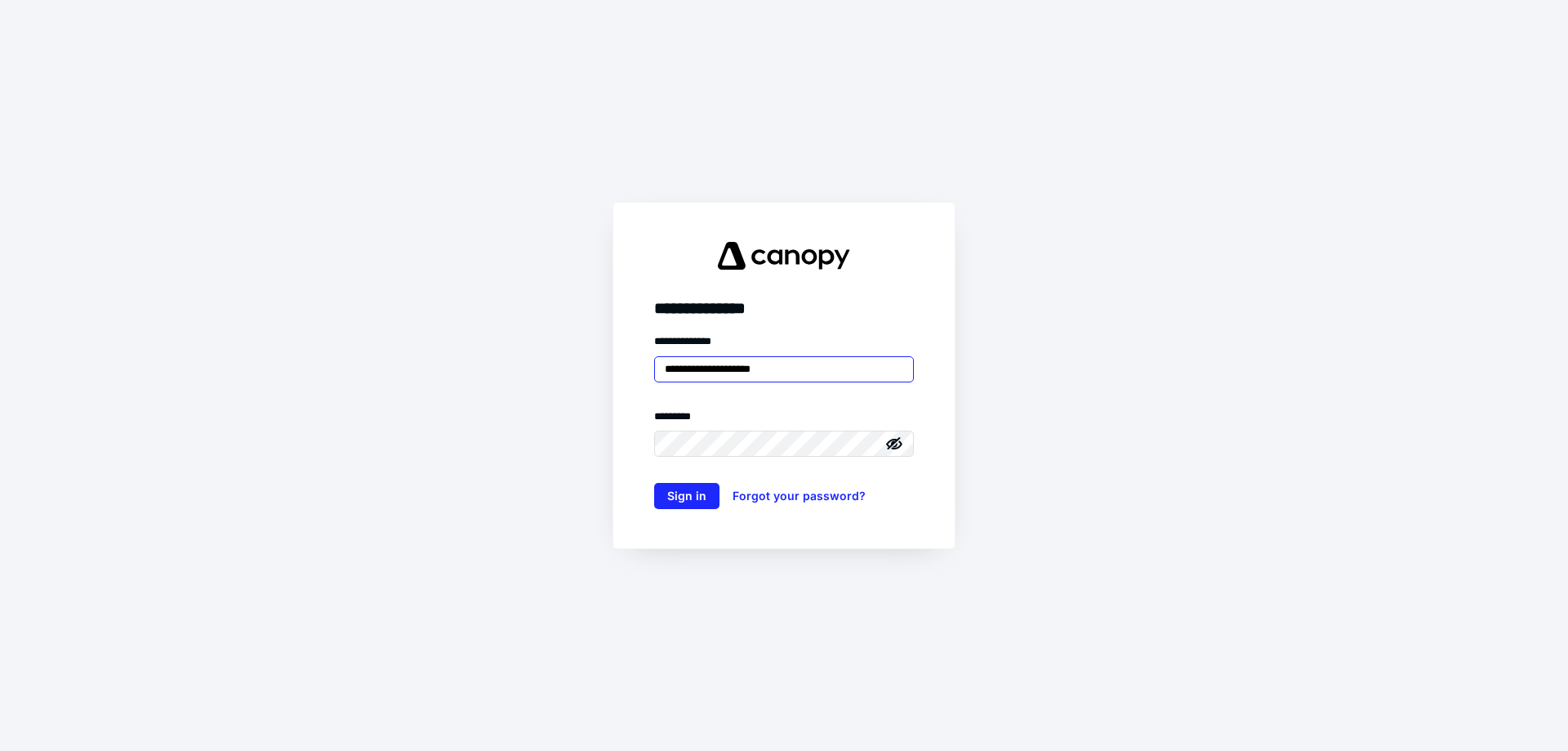 type on "**********" 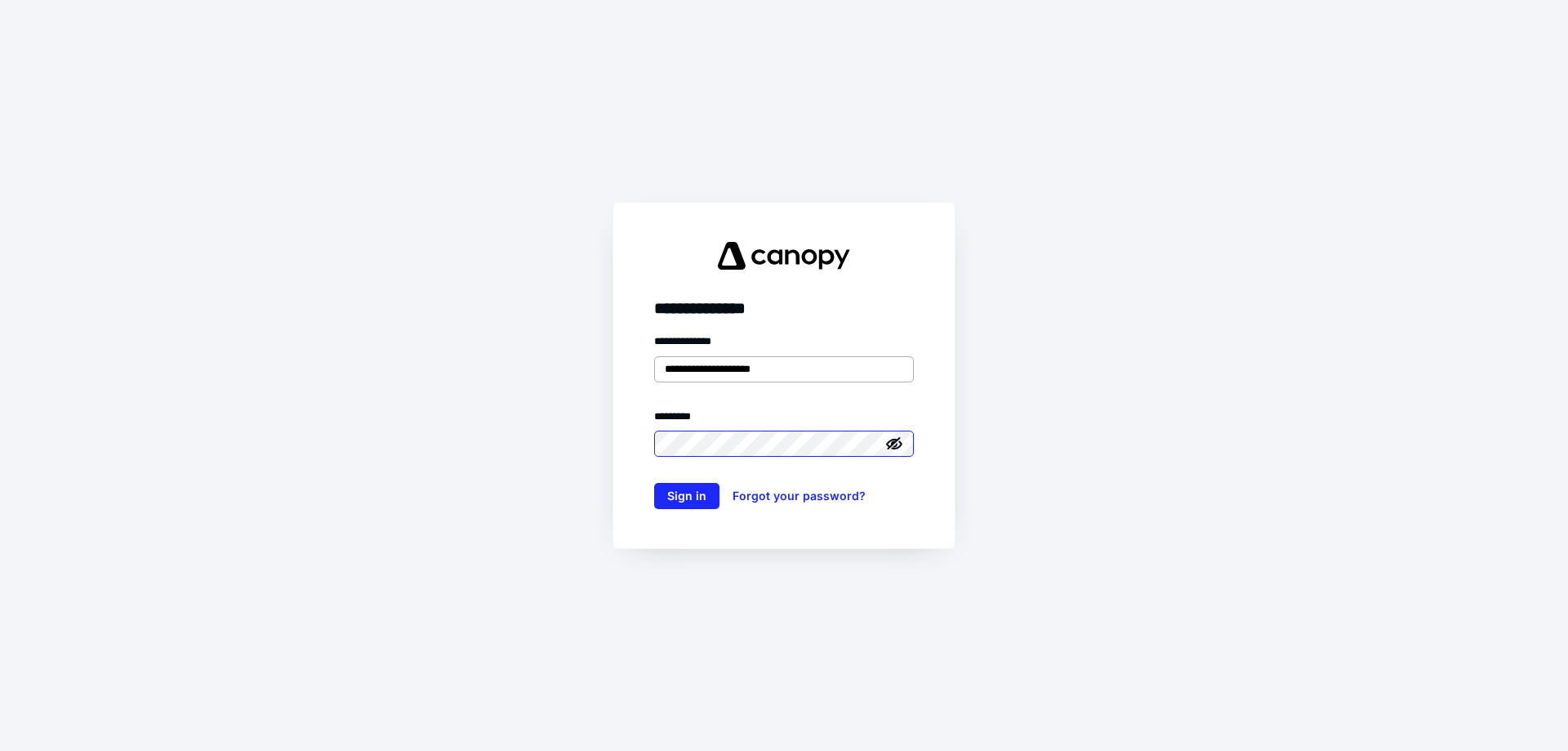 click on "Sign in" at bounding box center (687, 496) 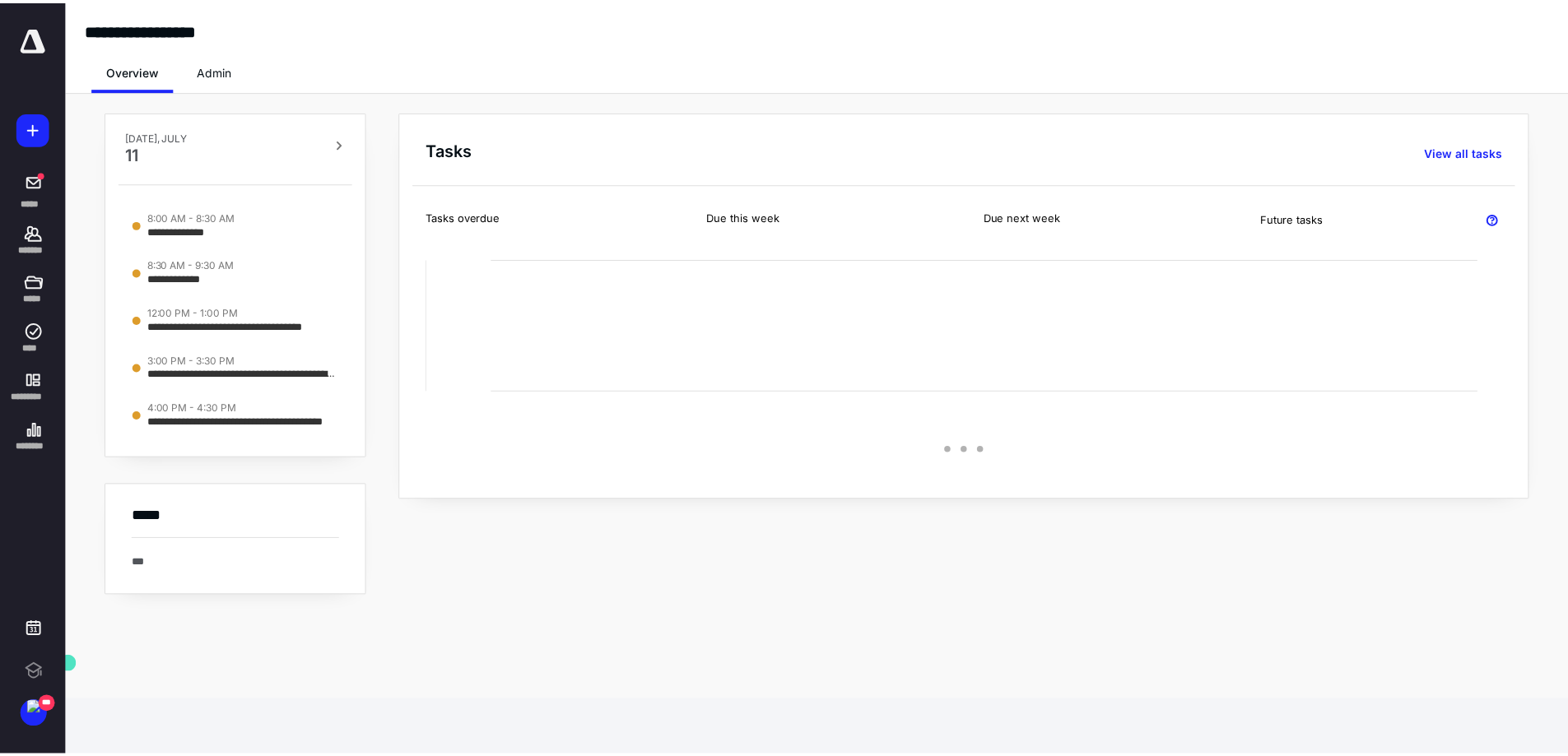 scroll, scrollTop: 0, scrollLeft: 0, axis: both 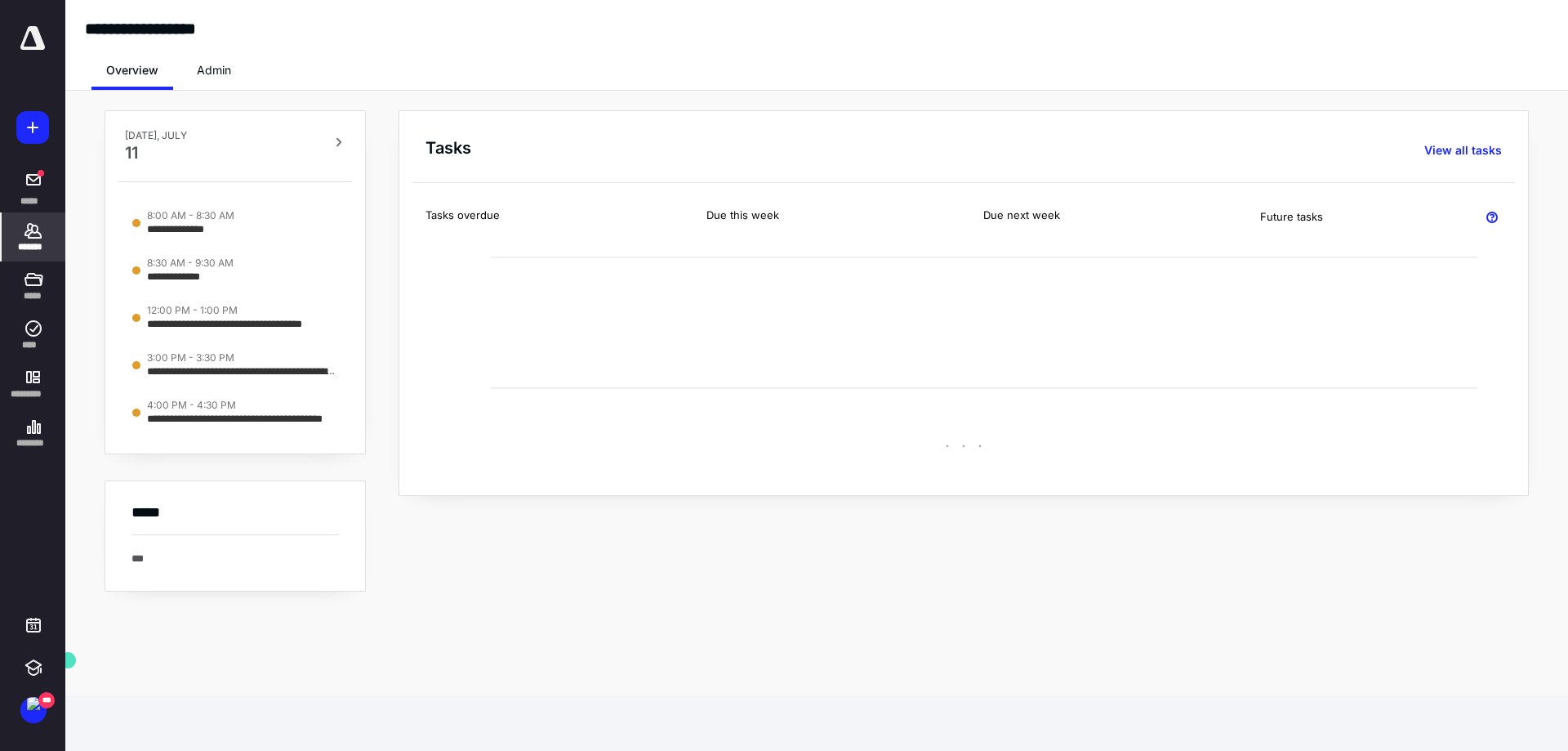 click 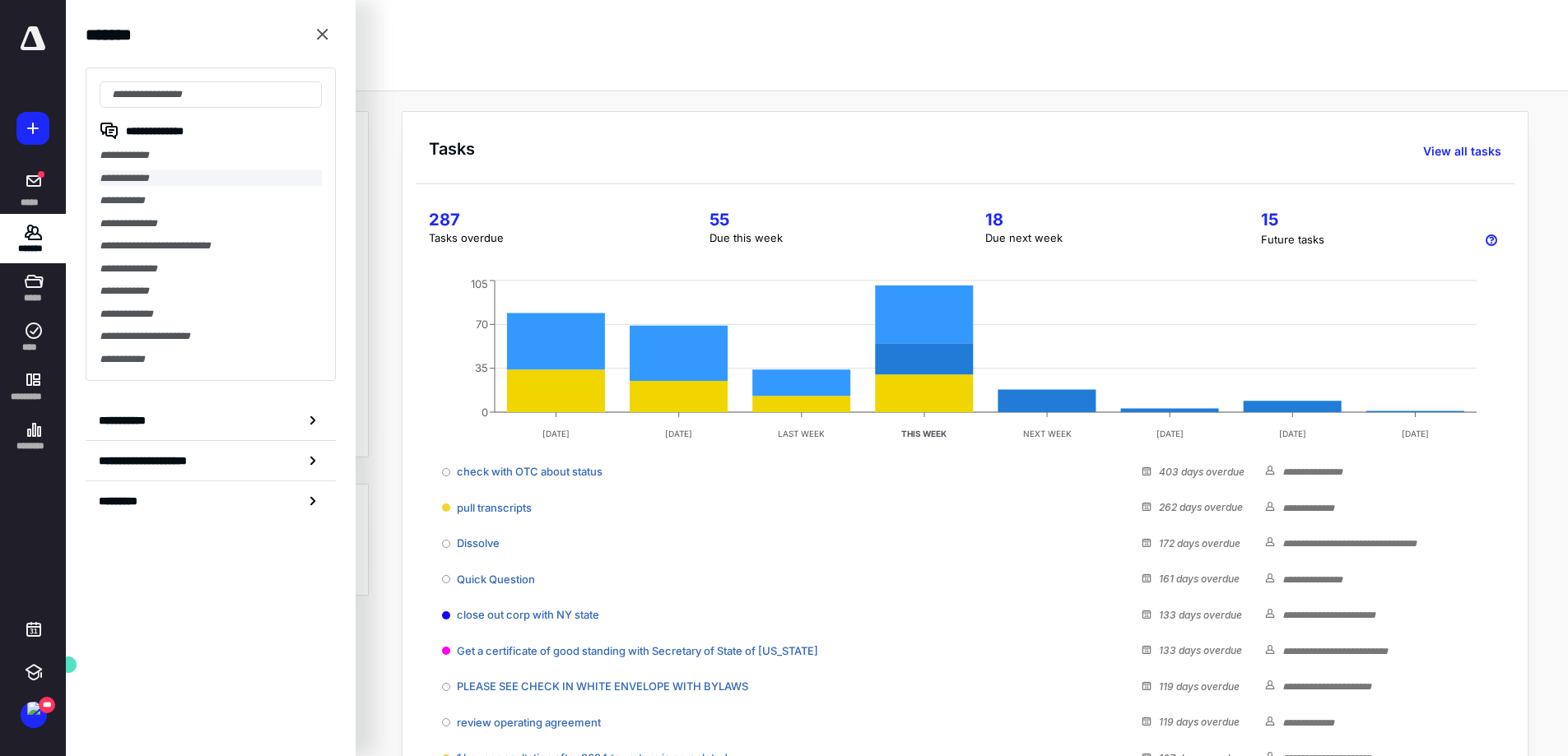 click on "**********" at bounding box center (211, 179) 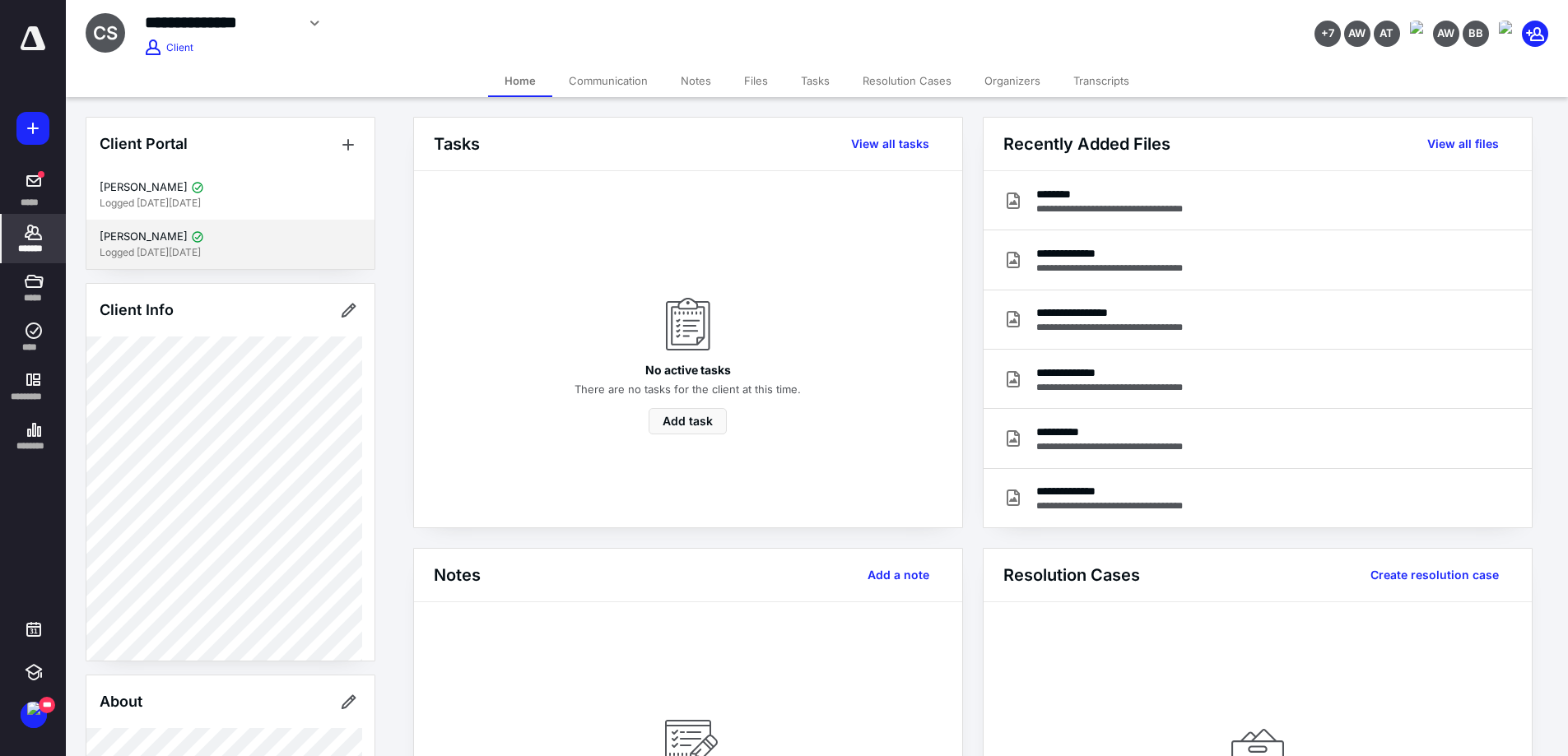 click on "[PERSON_NAME]" at bounding box center (230, 237) 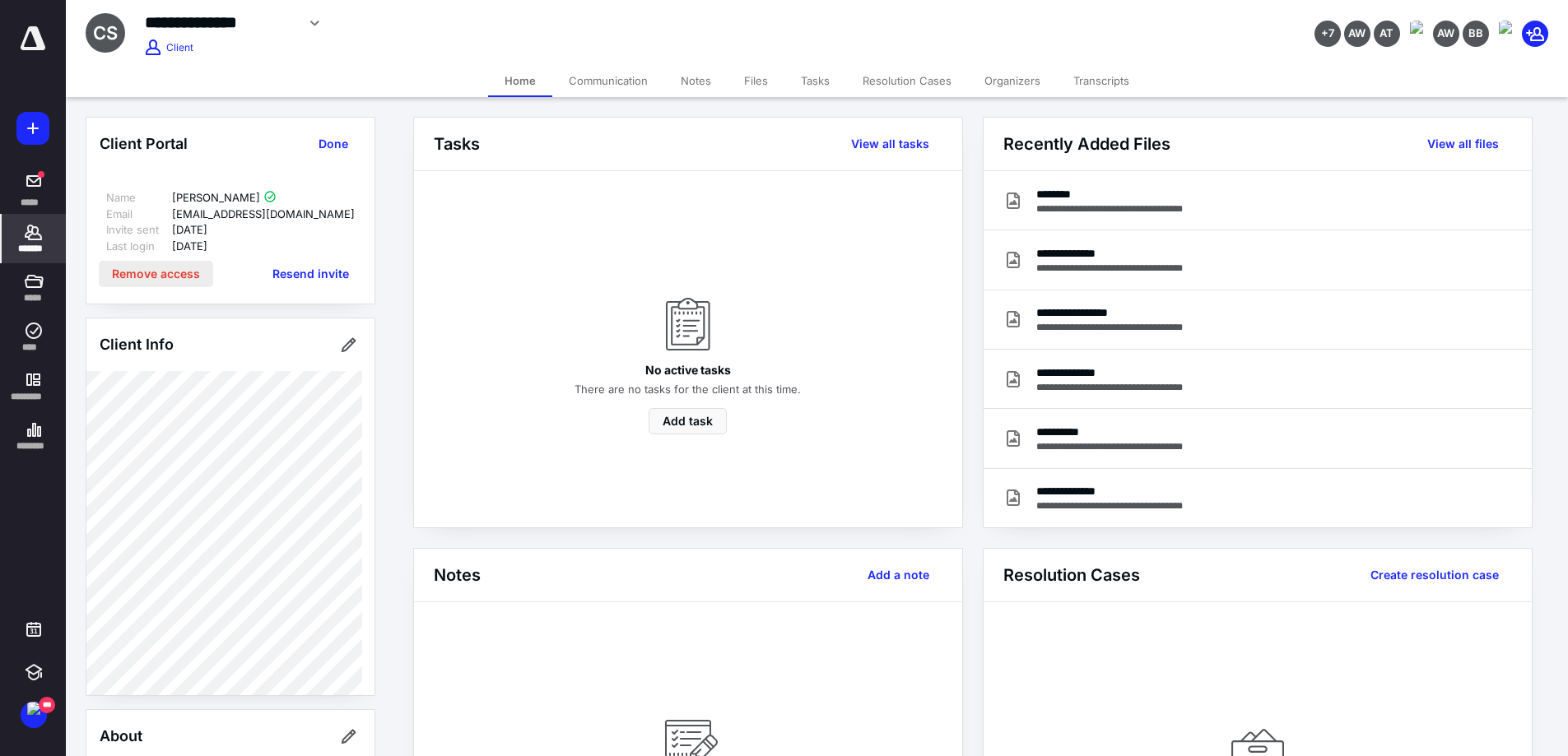 click on "Remove access" at bounding box center [156, 274] 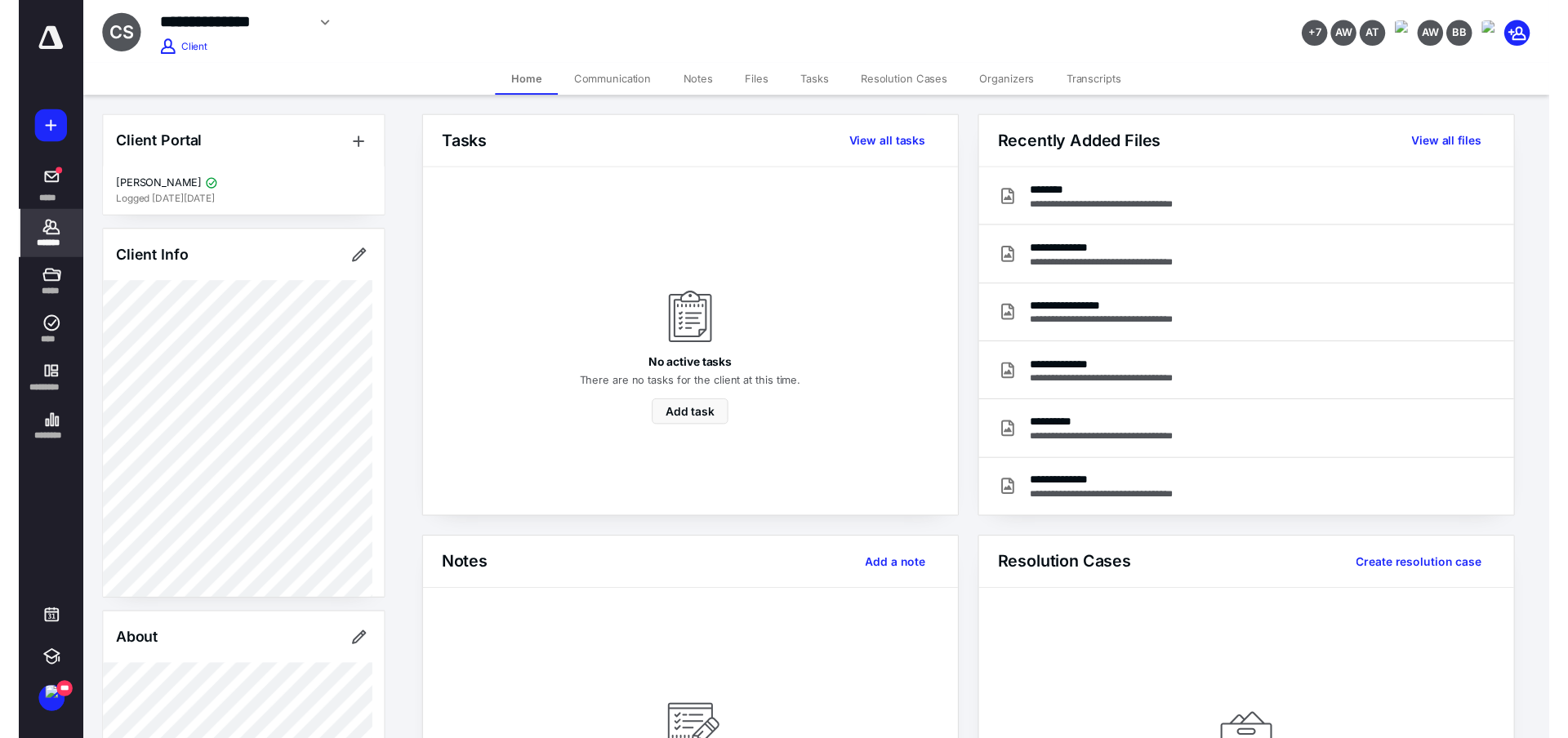 scroll, scrollTop: 163, scrollLeft: 0, axis: vertical 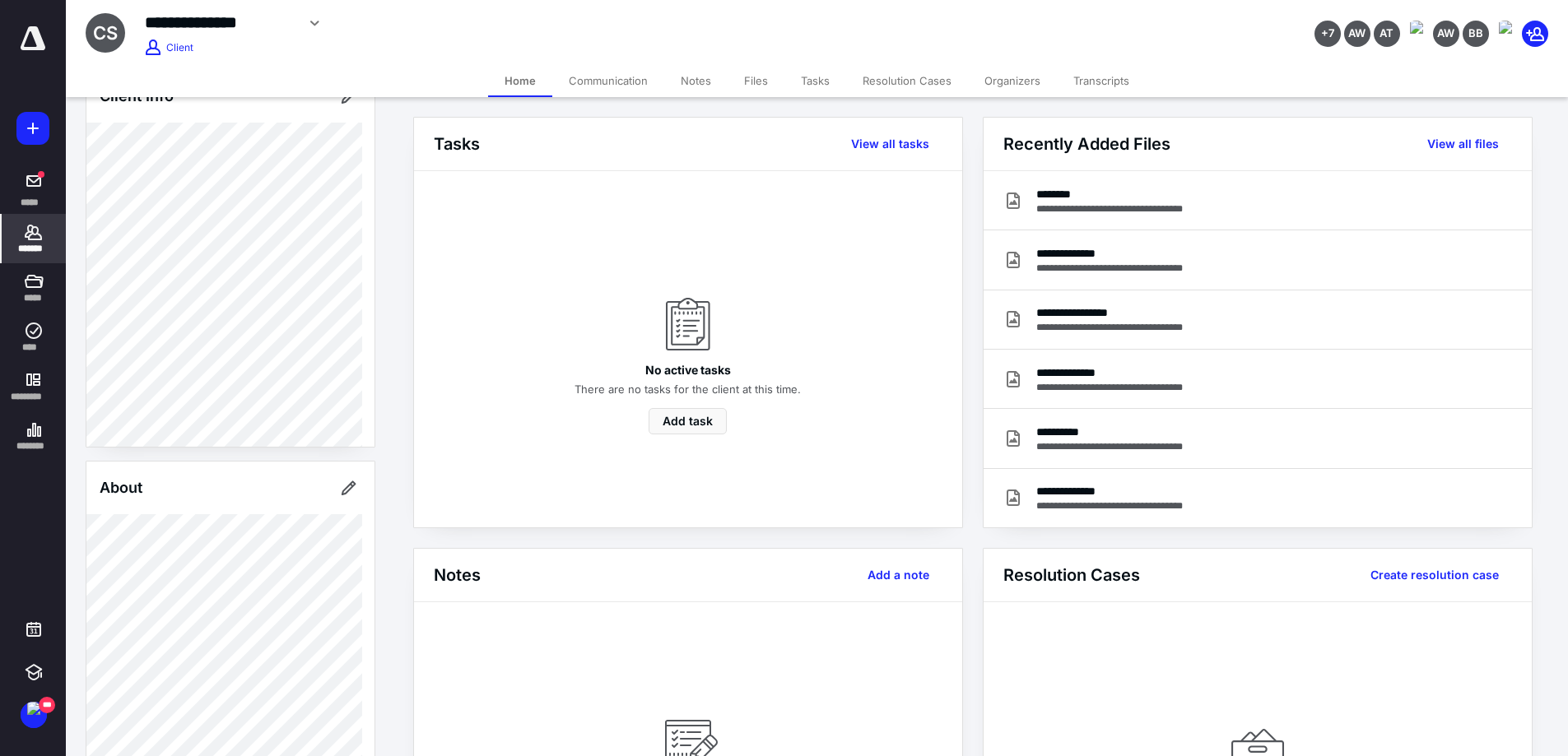 click 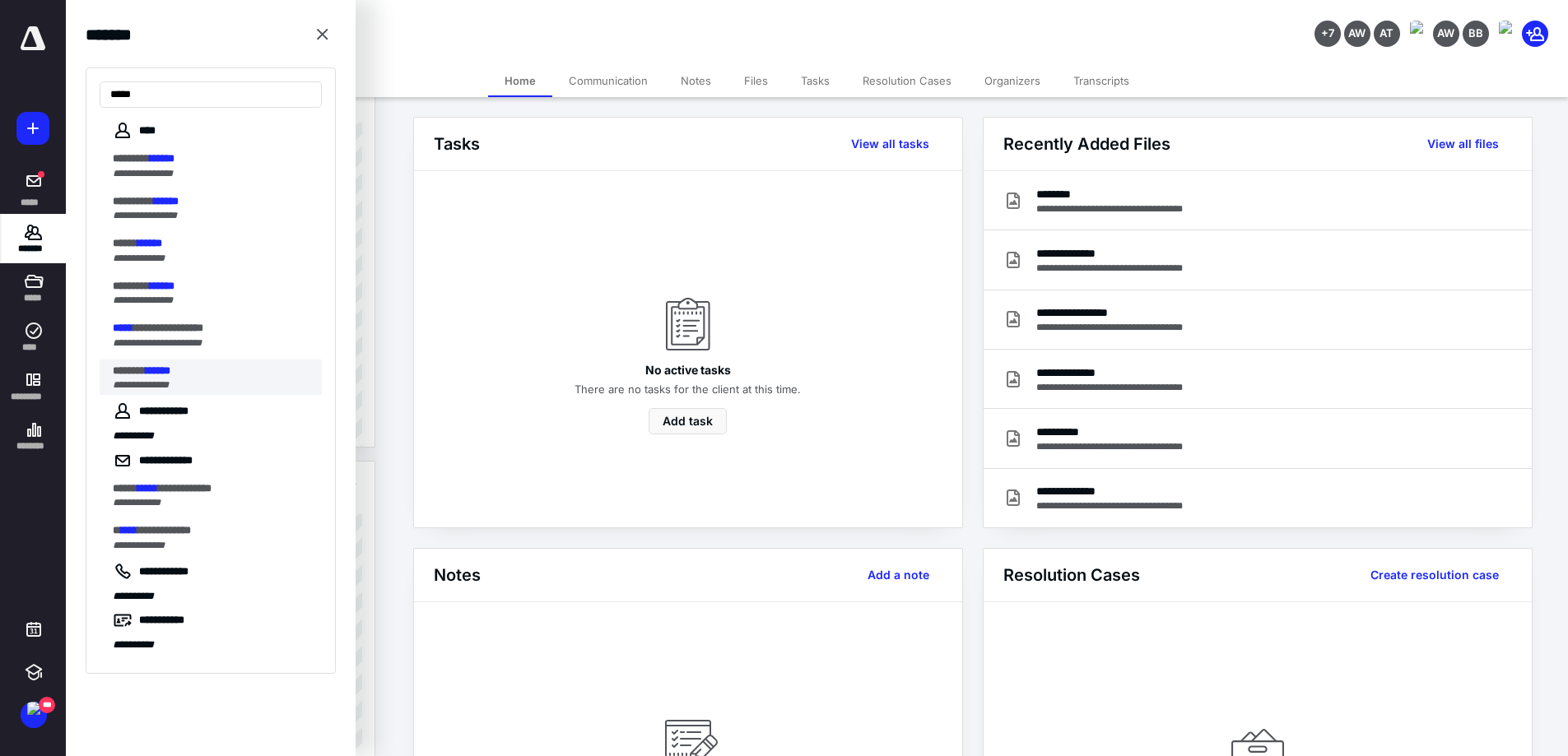 type on "*****" 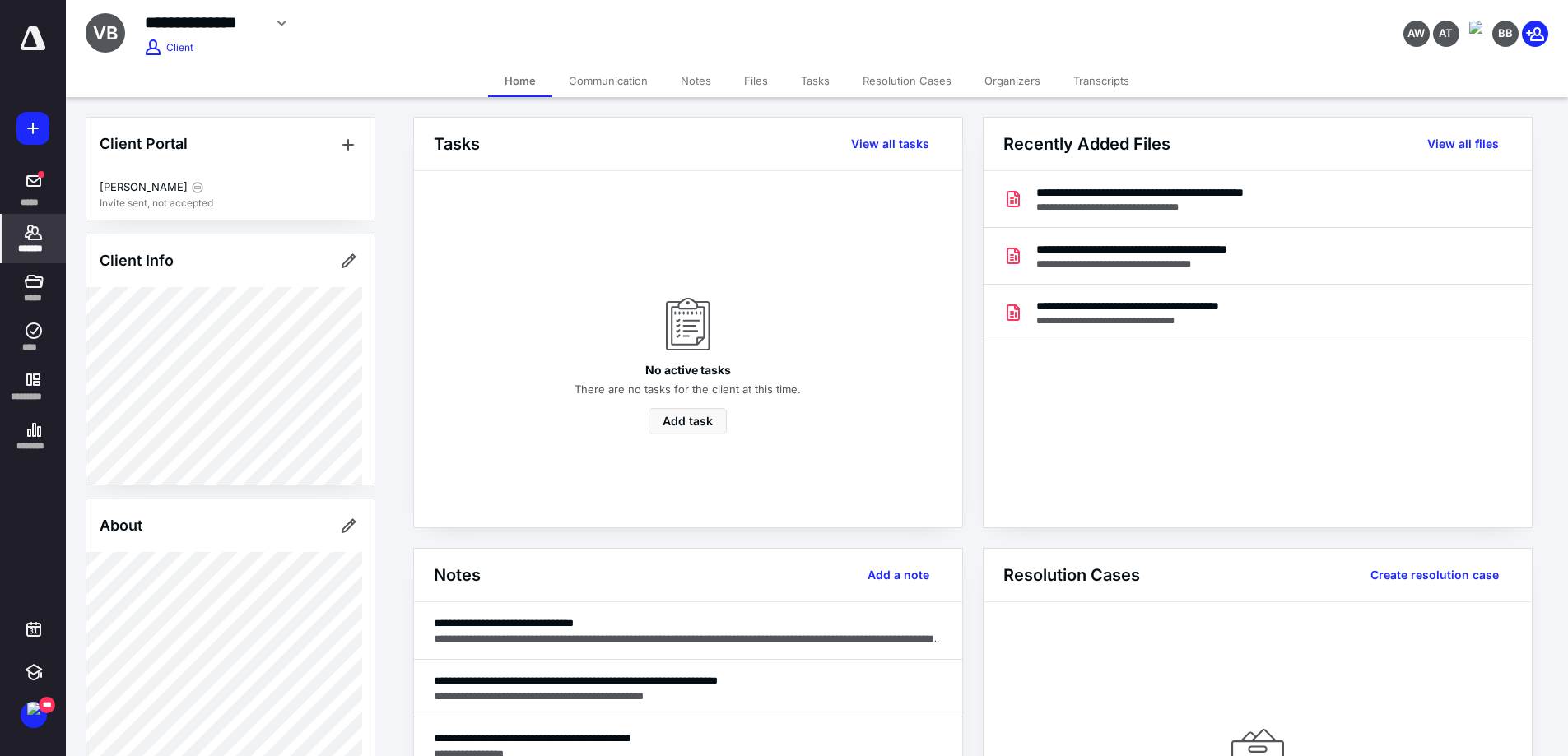 click on "Transcripts" at bounding box center (1101, 81) 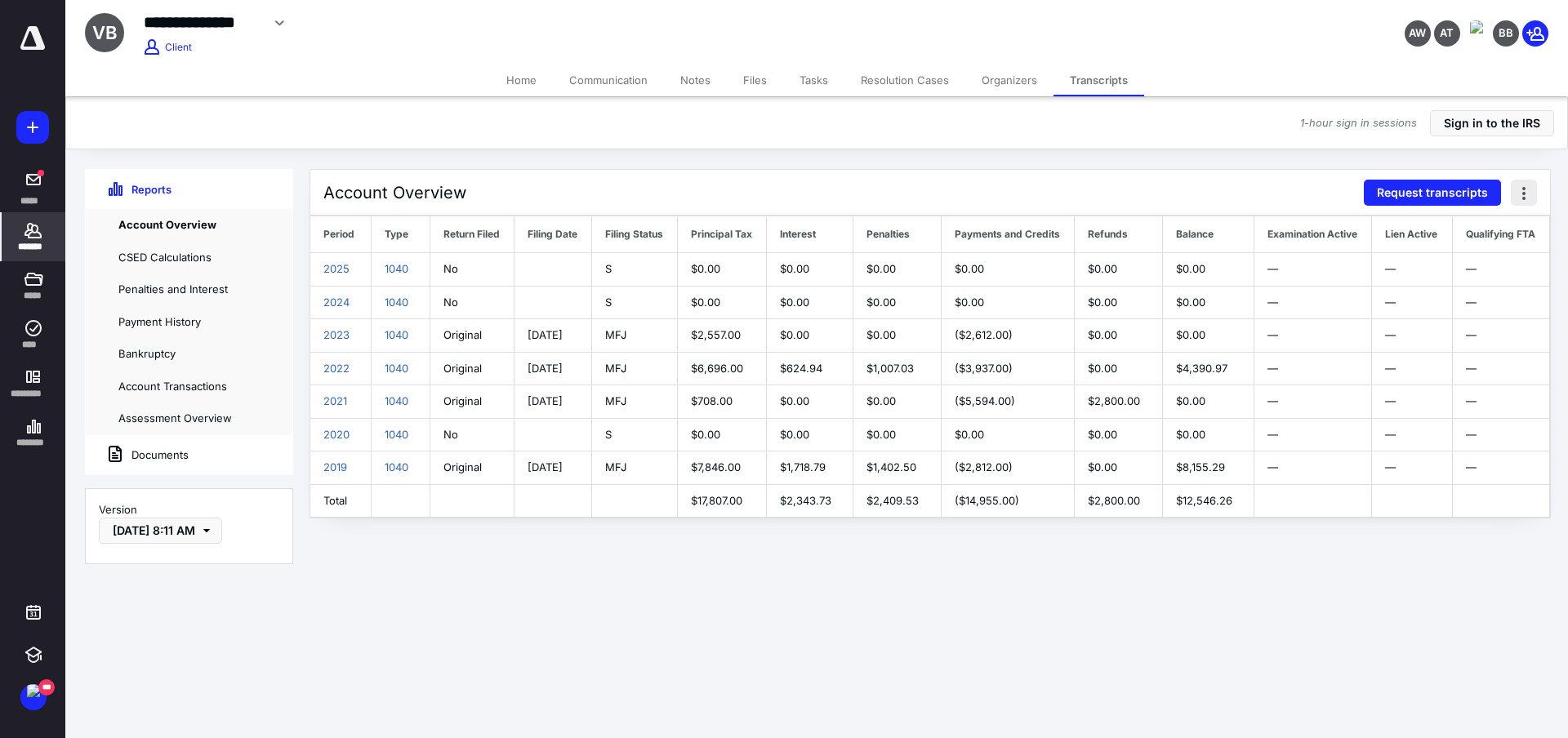 click at bounding box center (1524, 193) 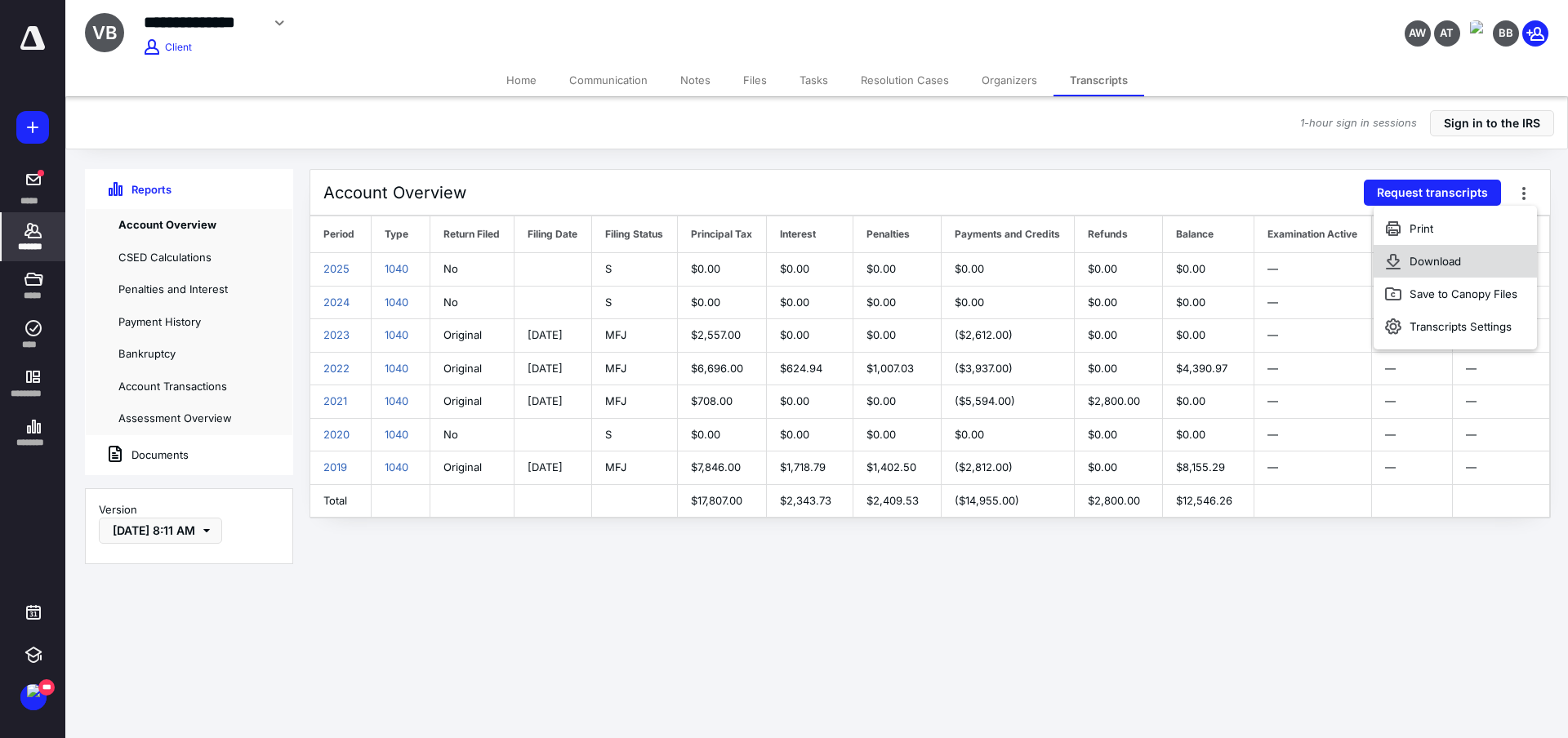 click on "Download" at bounding box center (1455, 261) 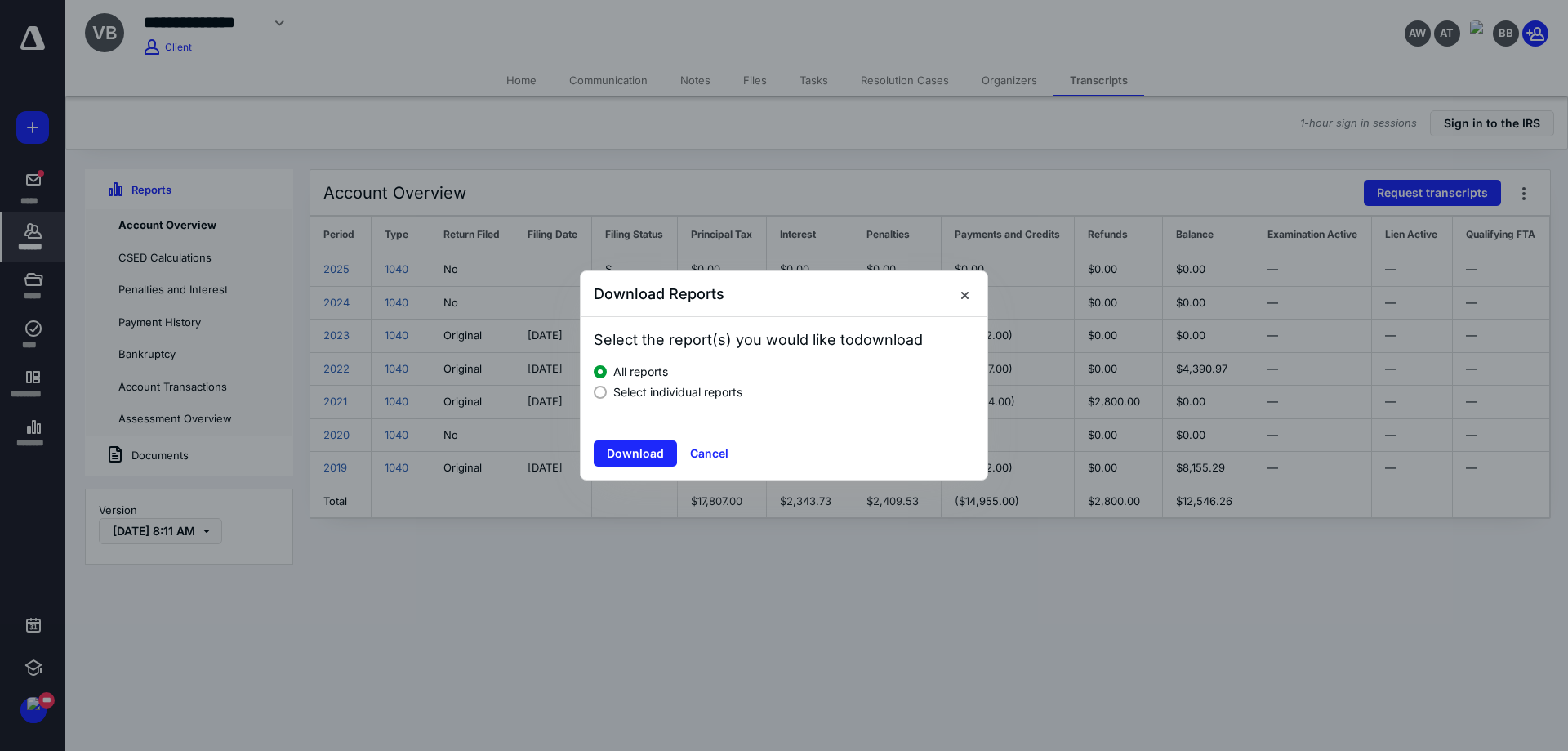 click at bounding box center (600, 392) 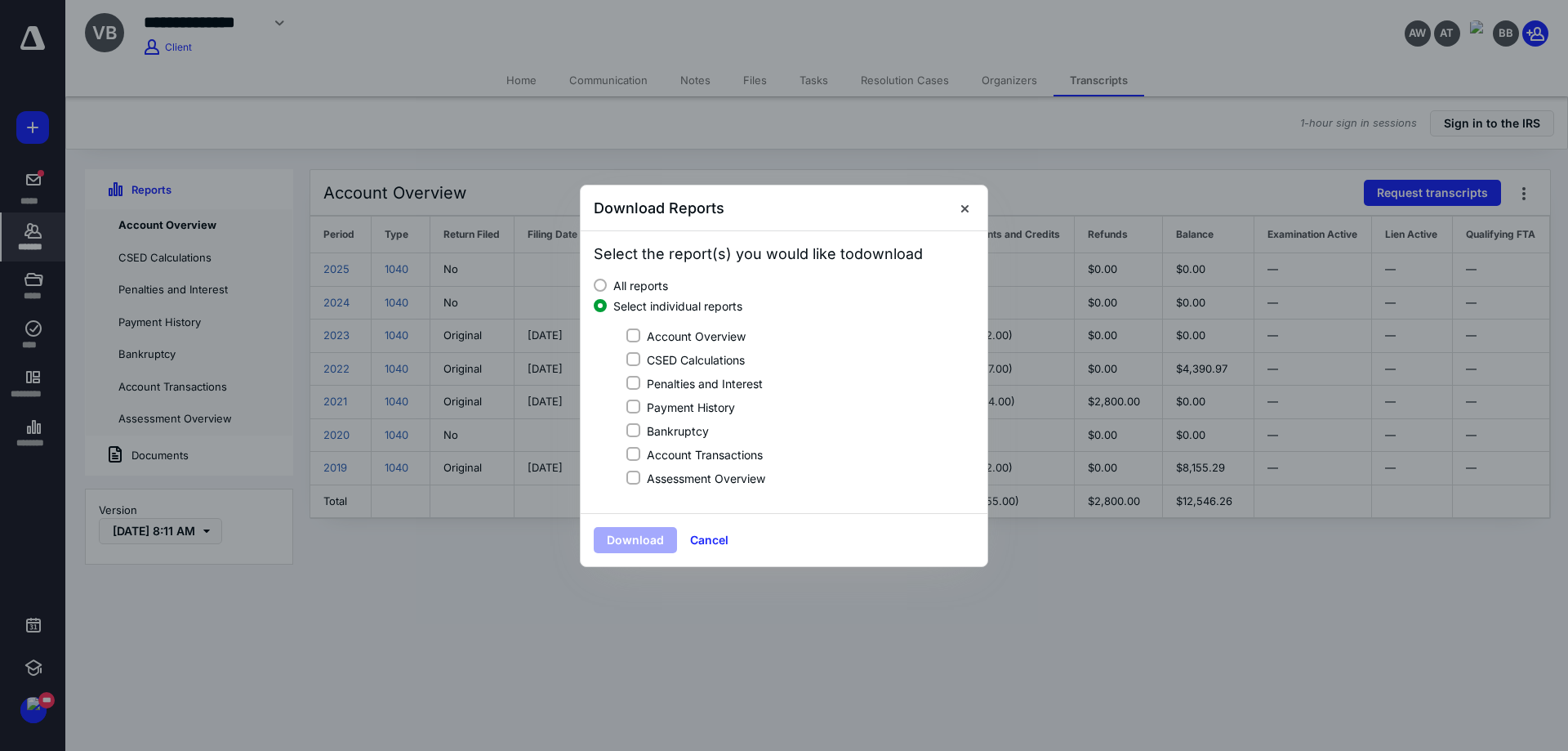 click on "Account Overview" at bounding box center [633, 336] 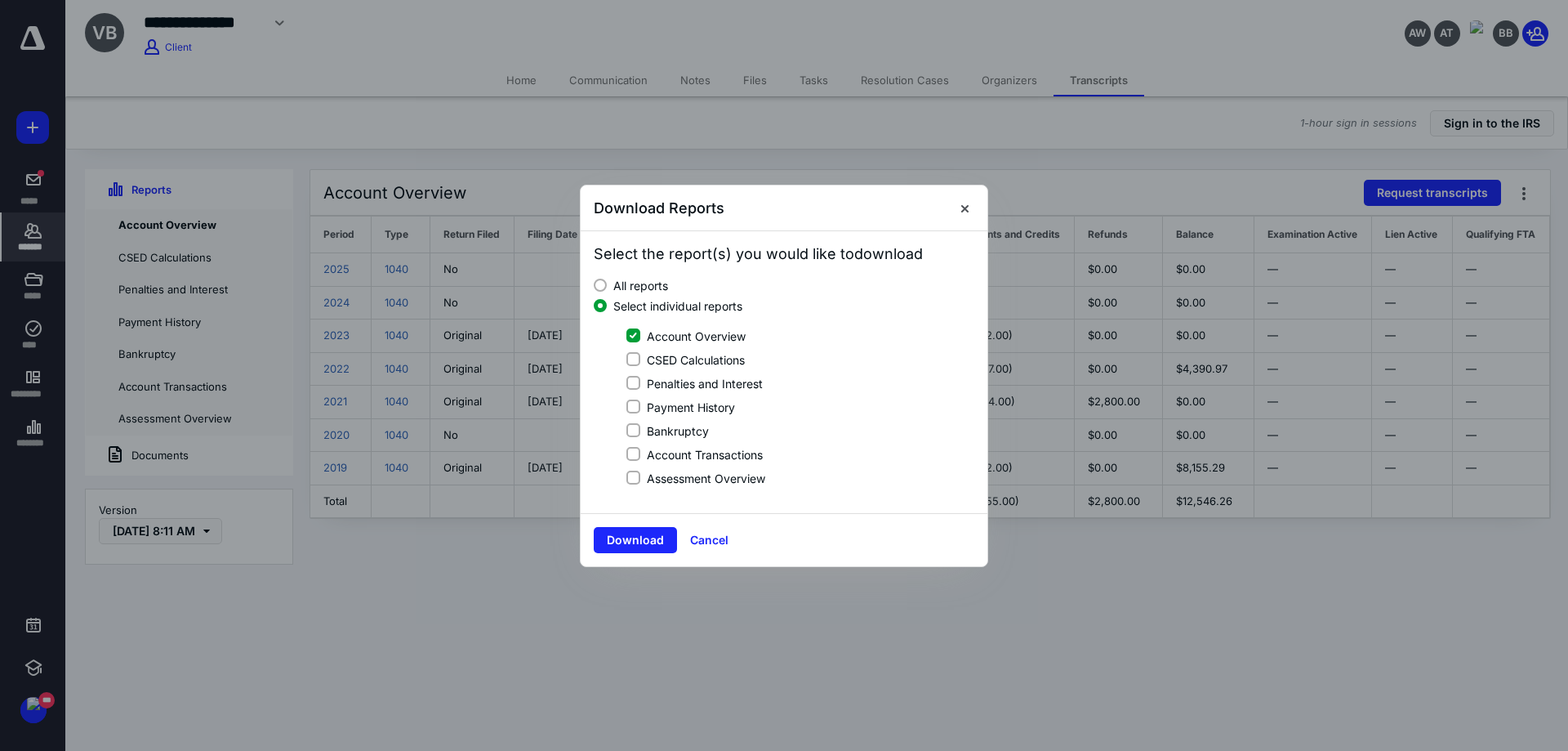 click 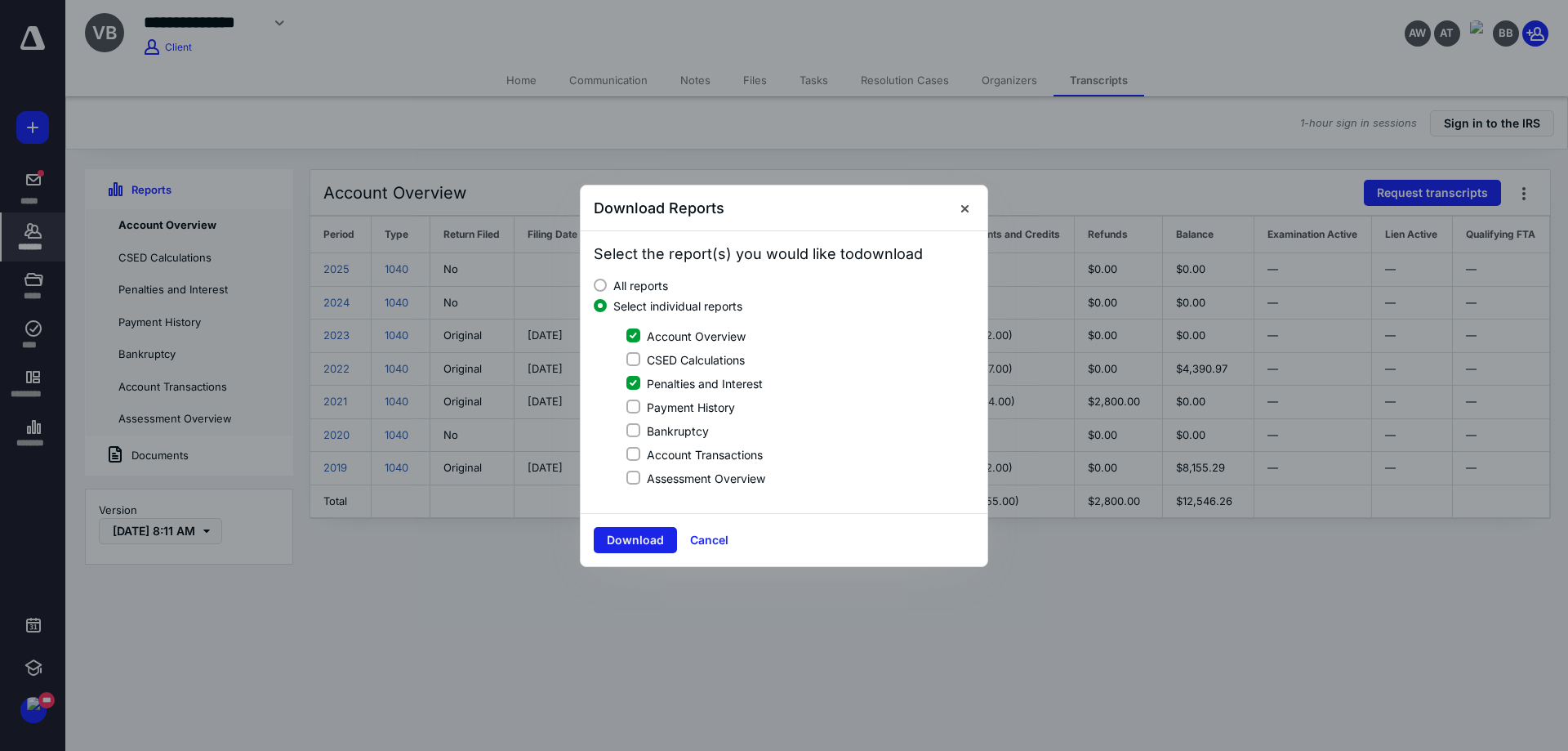 click on "Download" at bounding box center [635, 540] 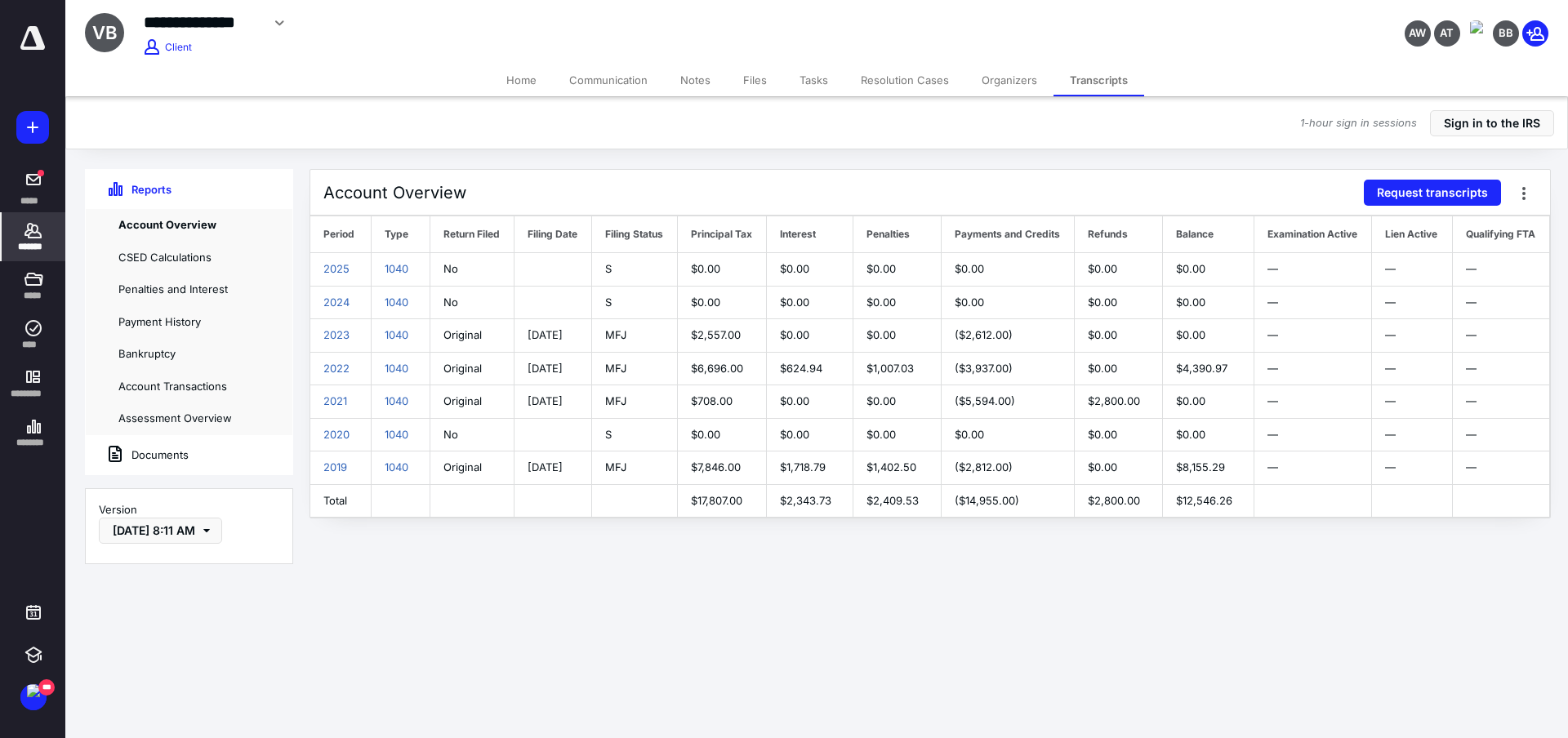 click on "Account Overview Request transcripts" at bounding box center (930, 193) 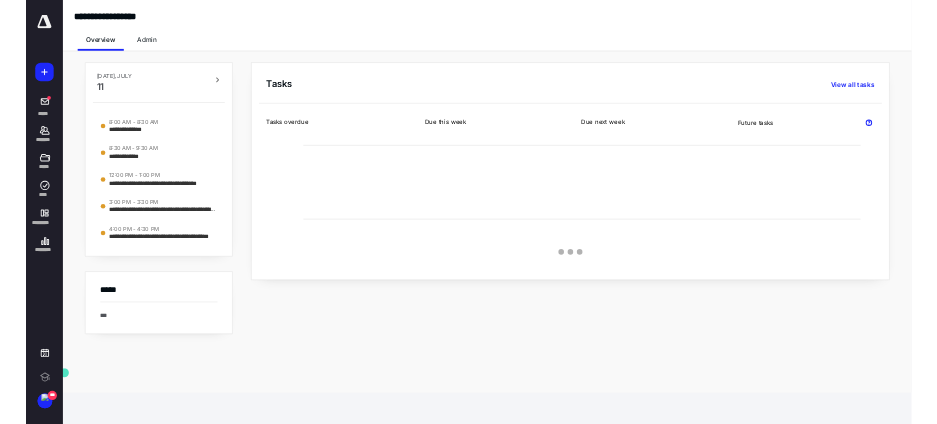 scroll, scrollTop: 0, scrollLeft: 0, axis: both 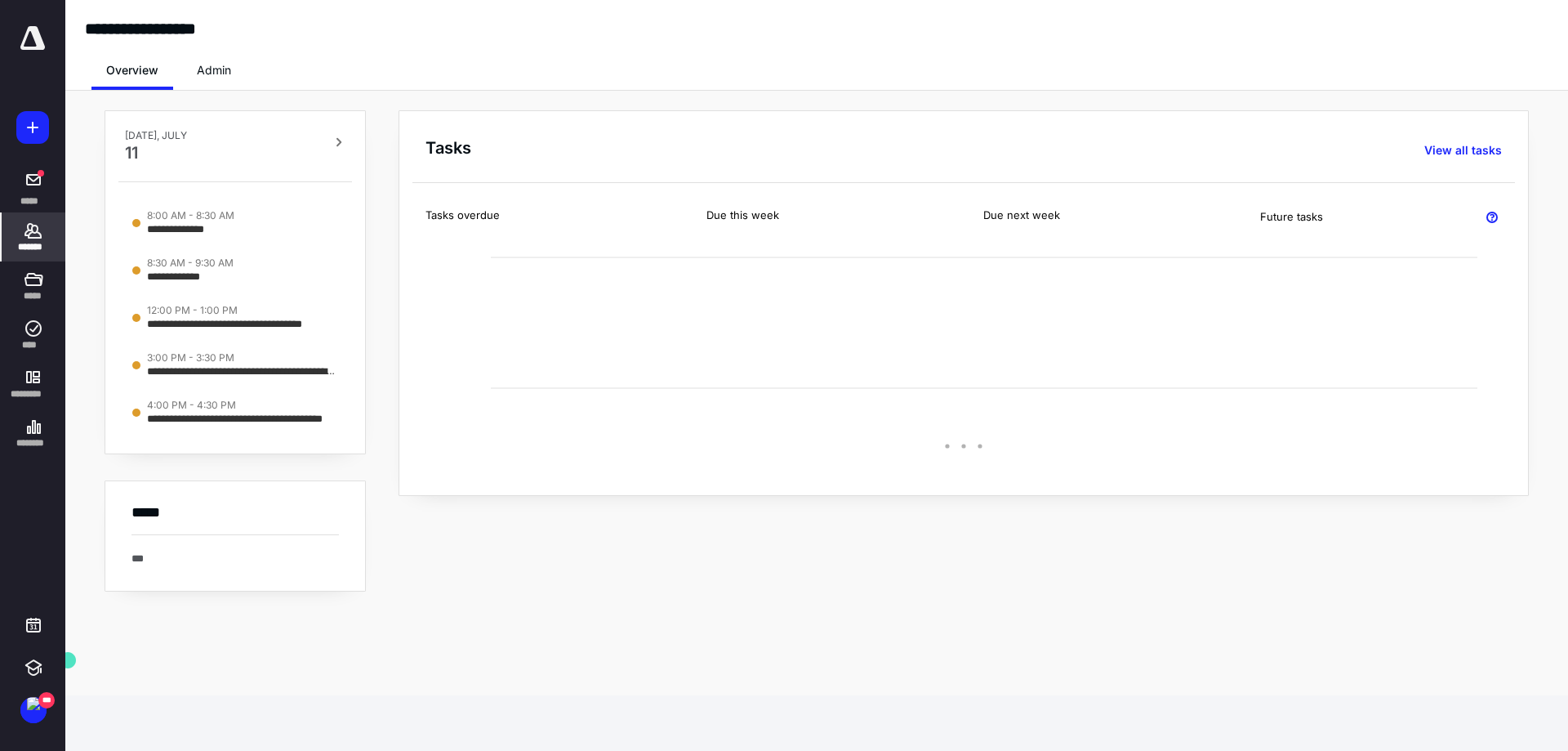 click on "*******" at bounding box center [33, 237] 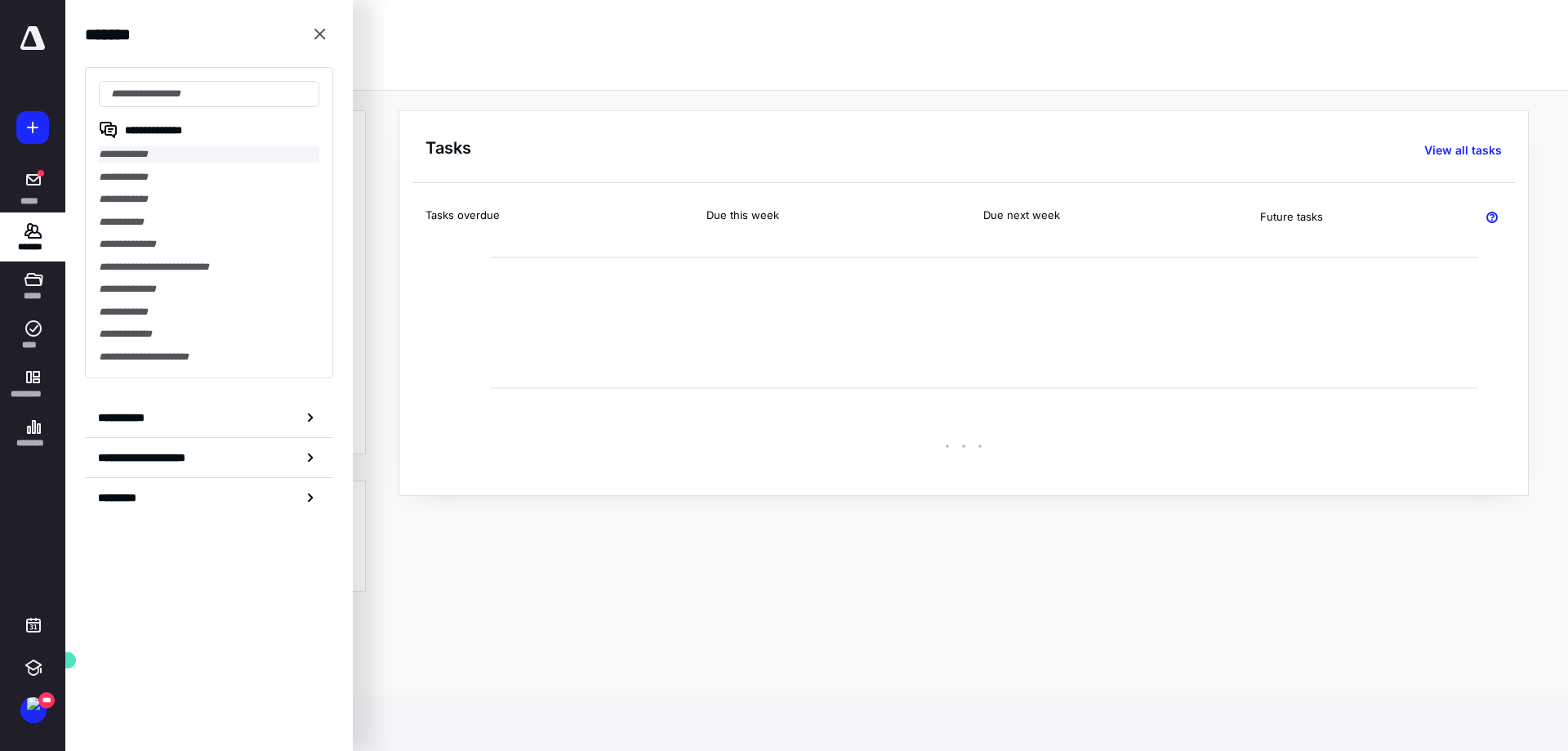 click on "**********" at bounding box center [209, 154] 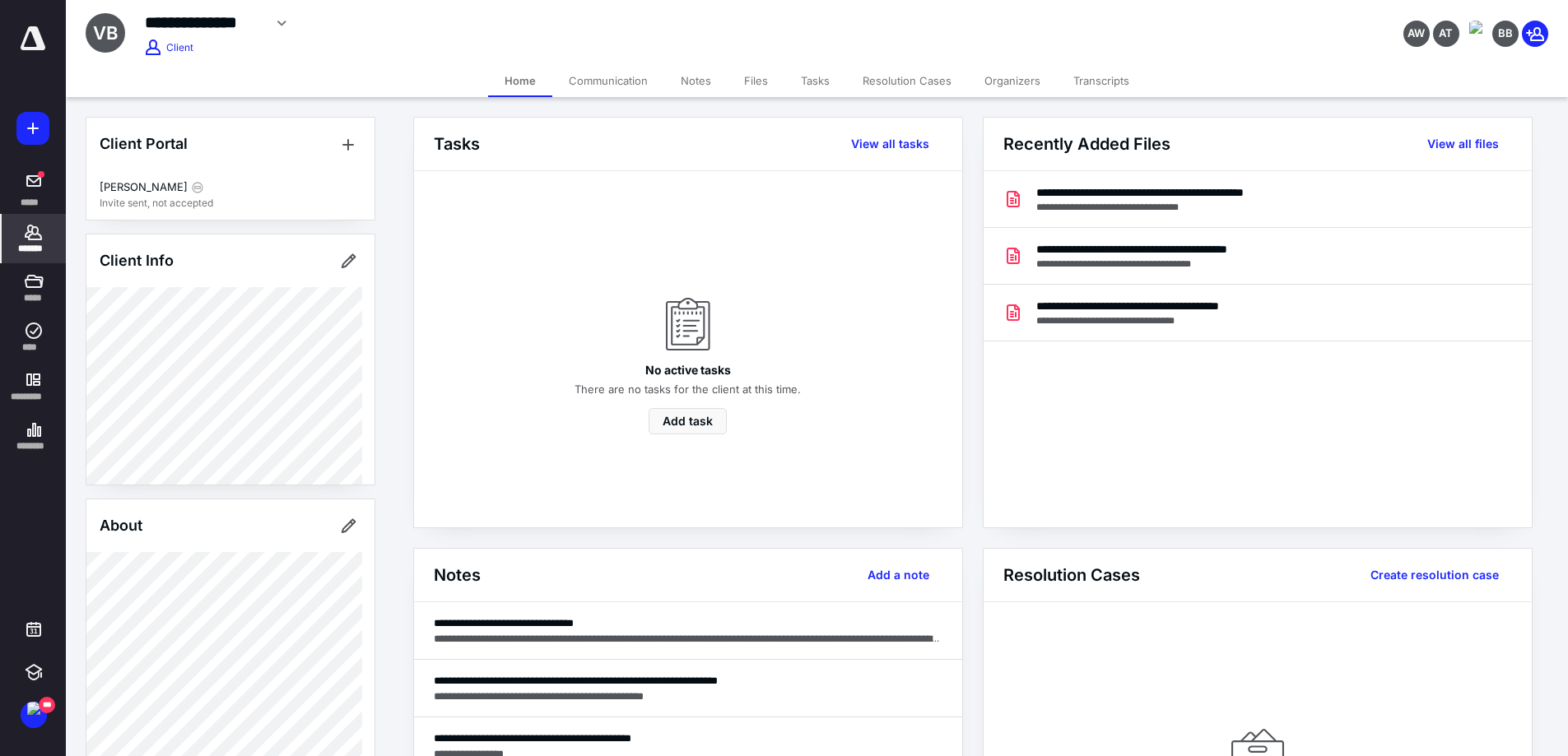 click on "Transcripts" at bounding box center [1101, 81] 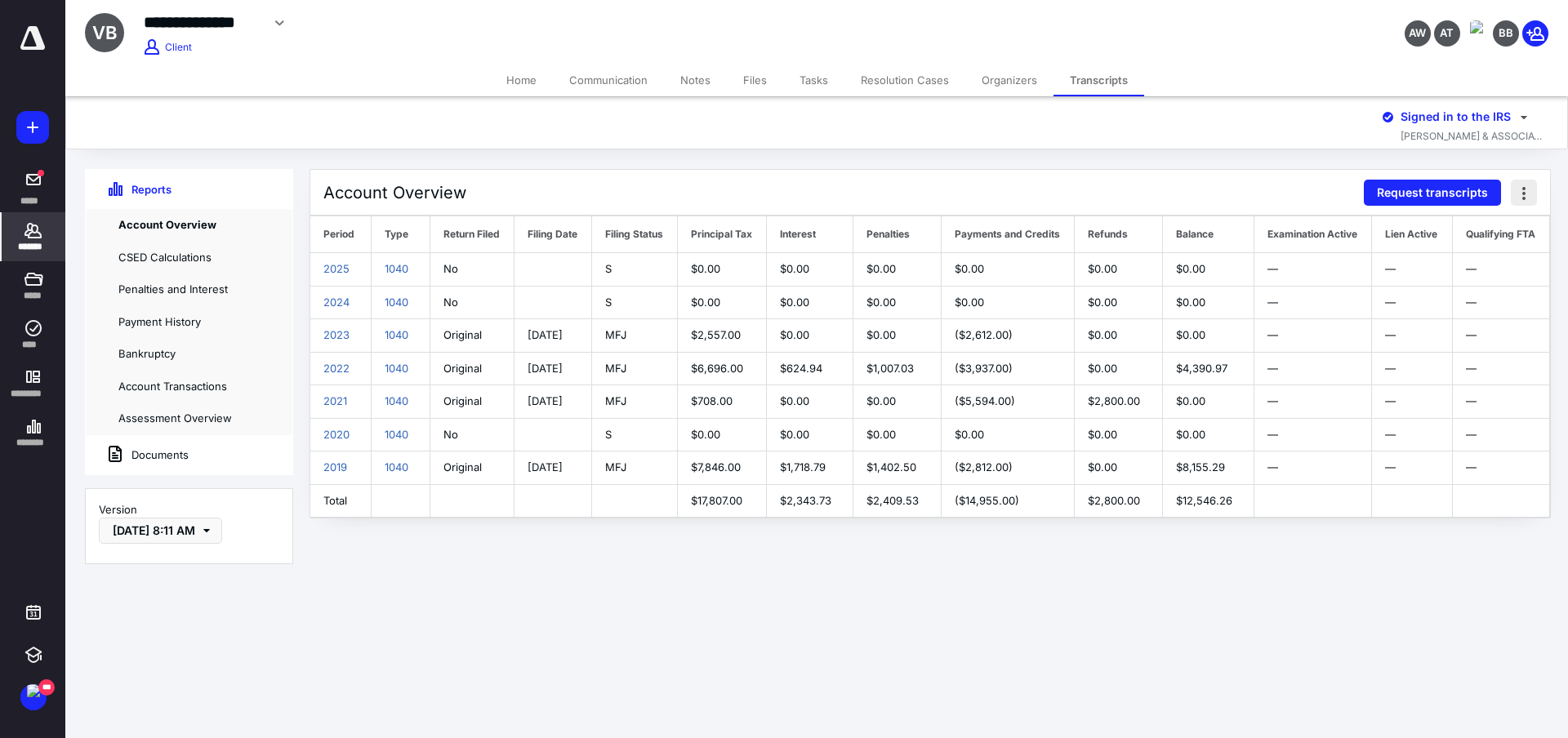 click at bounding box center [1524, 193] 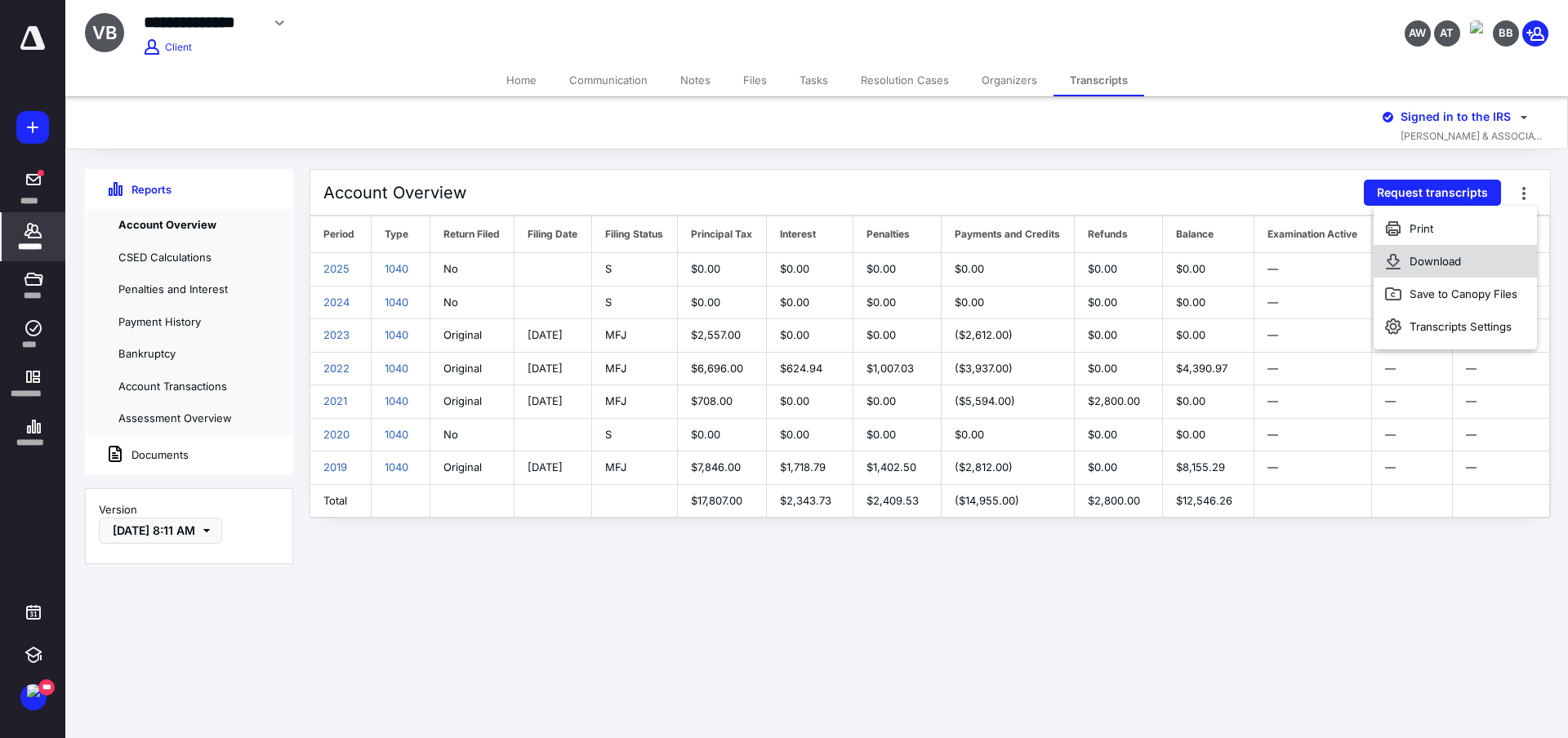 click on "Download" at bounding box center [1455, 261] 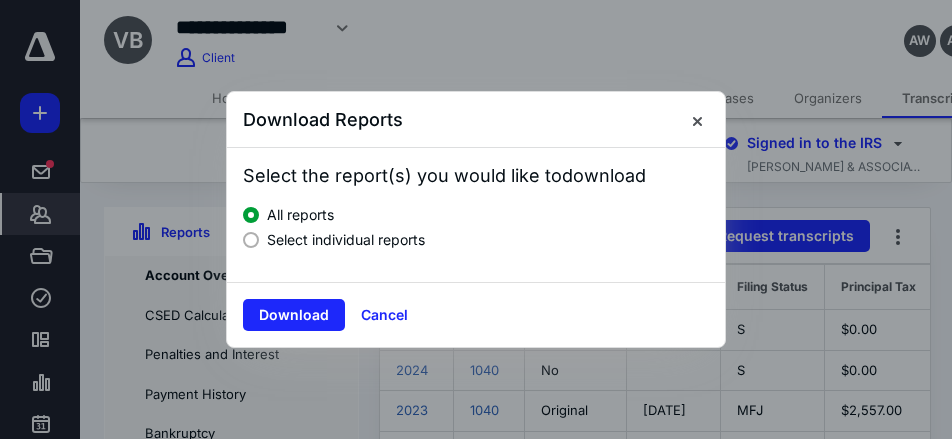 click at bounding box center [251, 240] 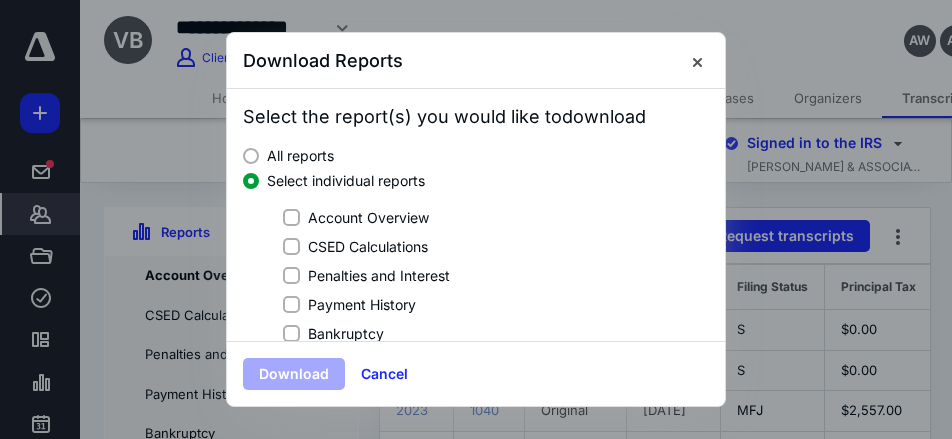 click on "Account Overview" at bounding box center (368, 217) 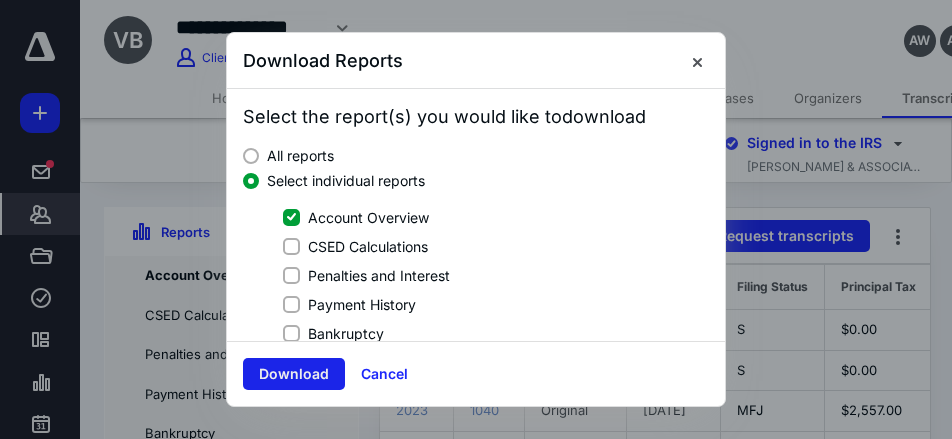 click on "Download" at bounding box center (294, 374) 